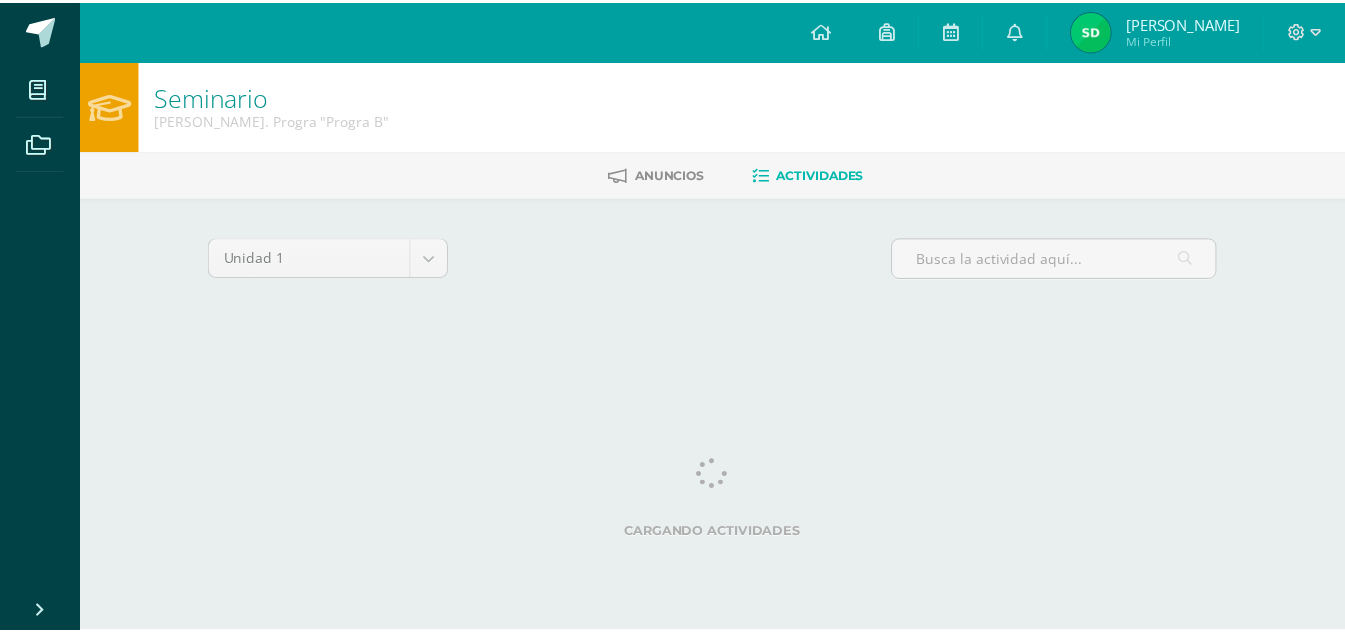 scroll, scrollTop: 0, scrollLeft: 0, axis: both 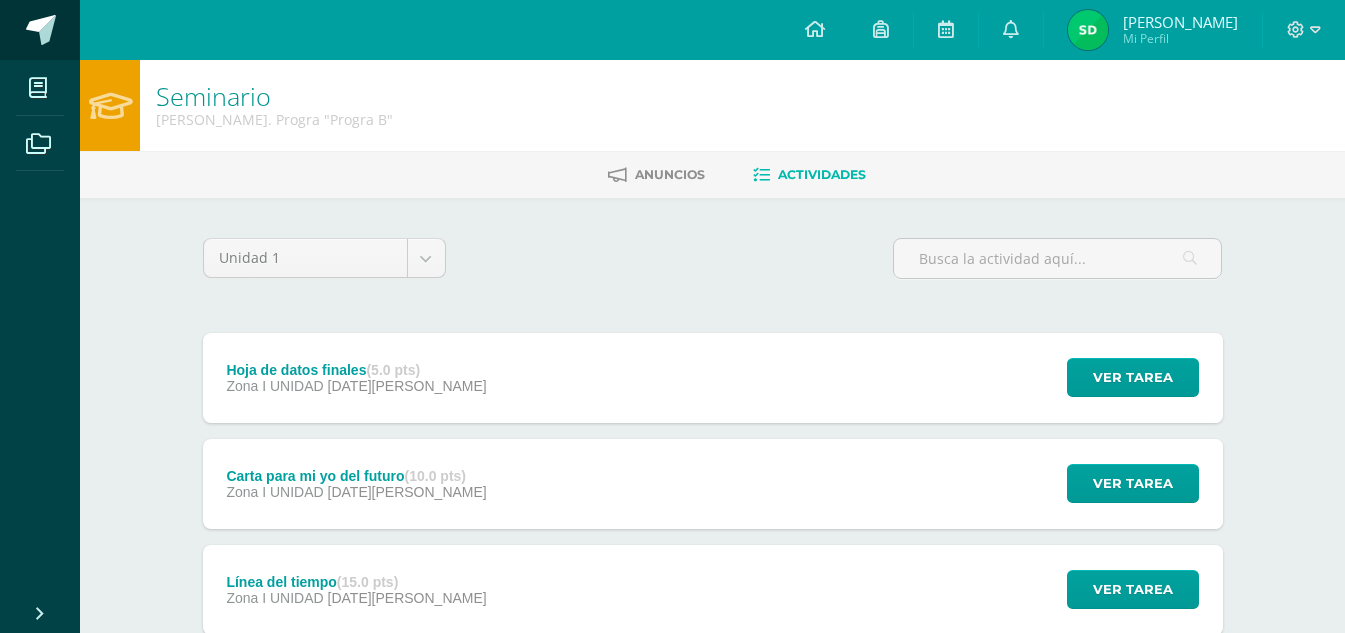 click at bounding box center [40, 30] 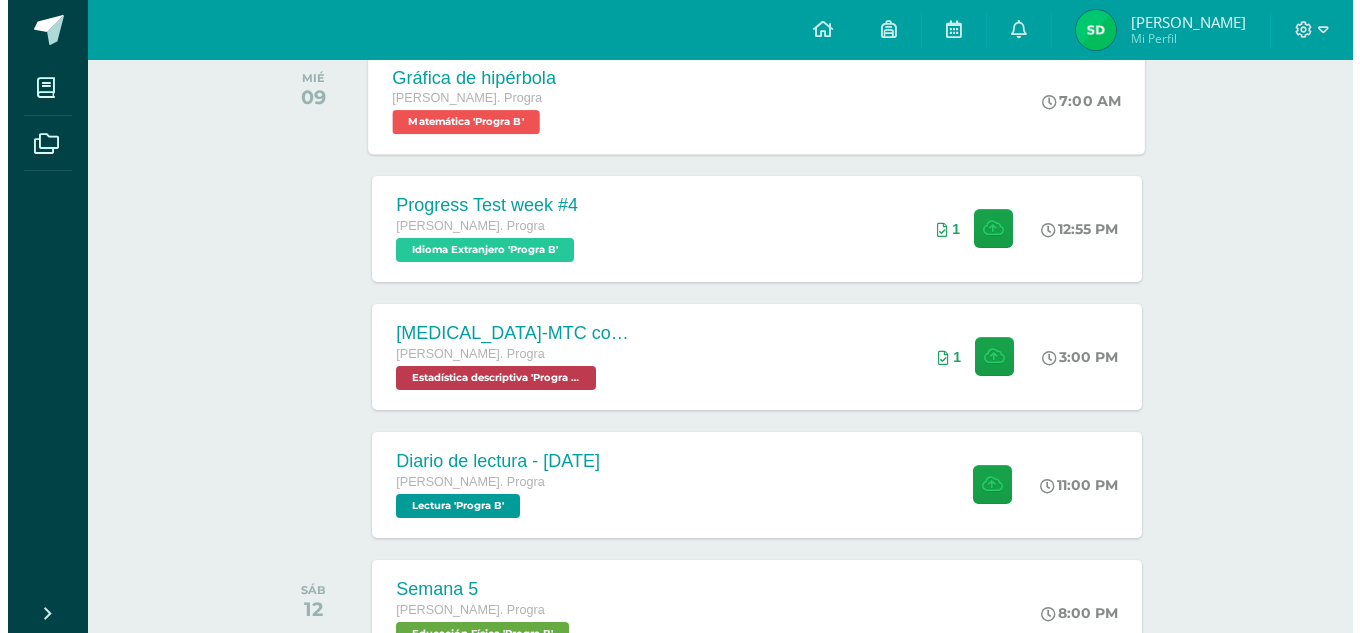 scroll, scrollTop: 360, scrollLeft: 0, axis: vertical 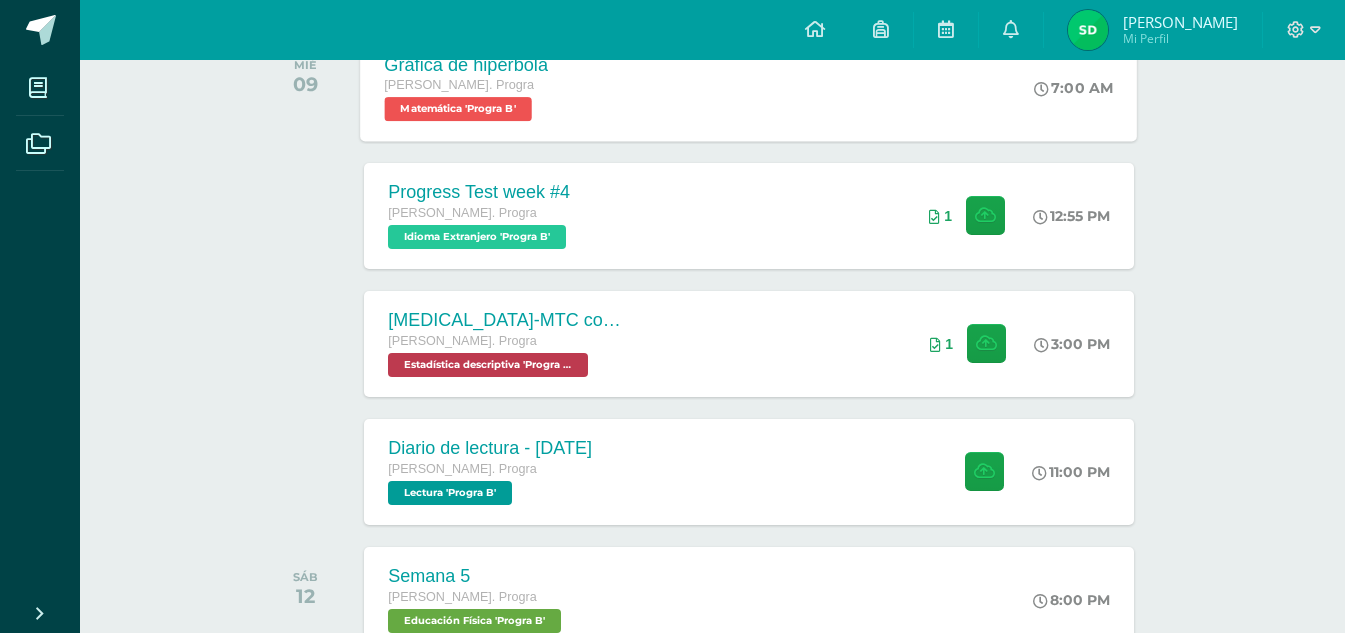click on "Diario de lectura - 9 de julio
Quinto Bach. Progra
Lectura 'Progra B'" at bounding box center (490, 472) 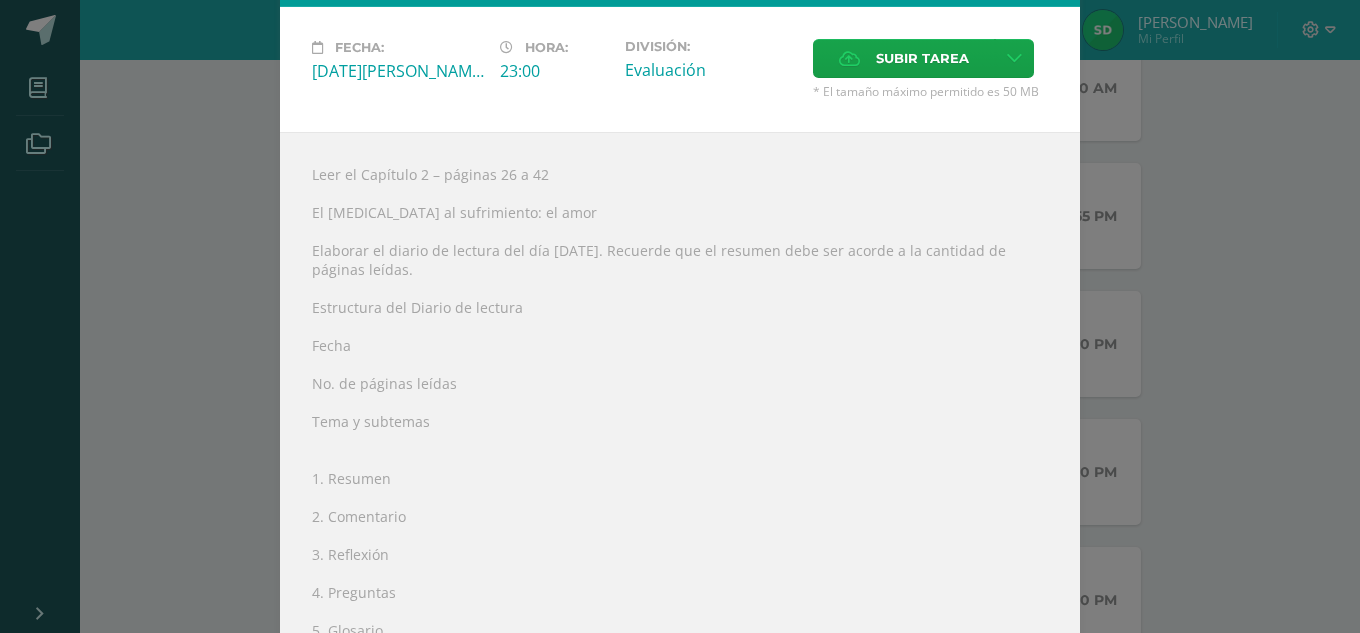 scroll, scrollTop: 199, scrollLeft: 0, axis: vertical 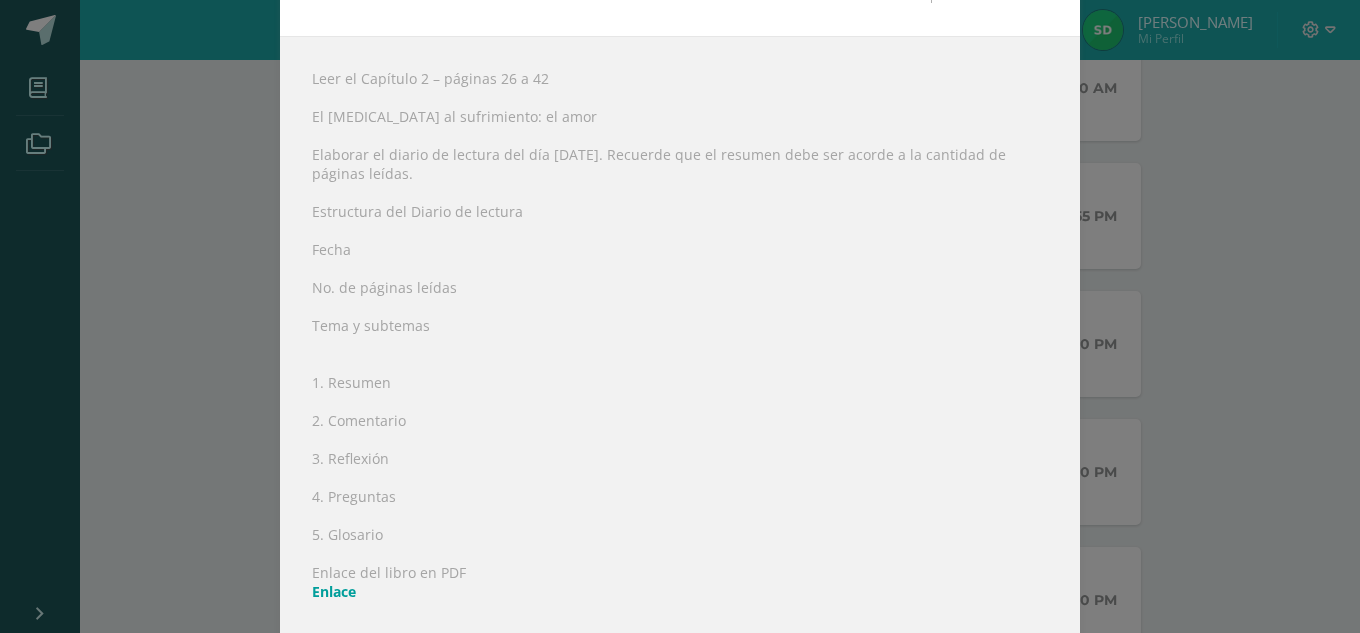 click on "Enlace" at bounding box center [334, 591] 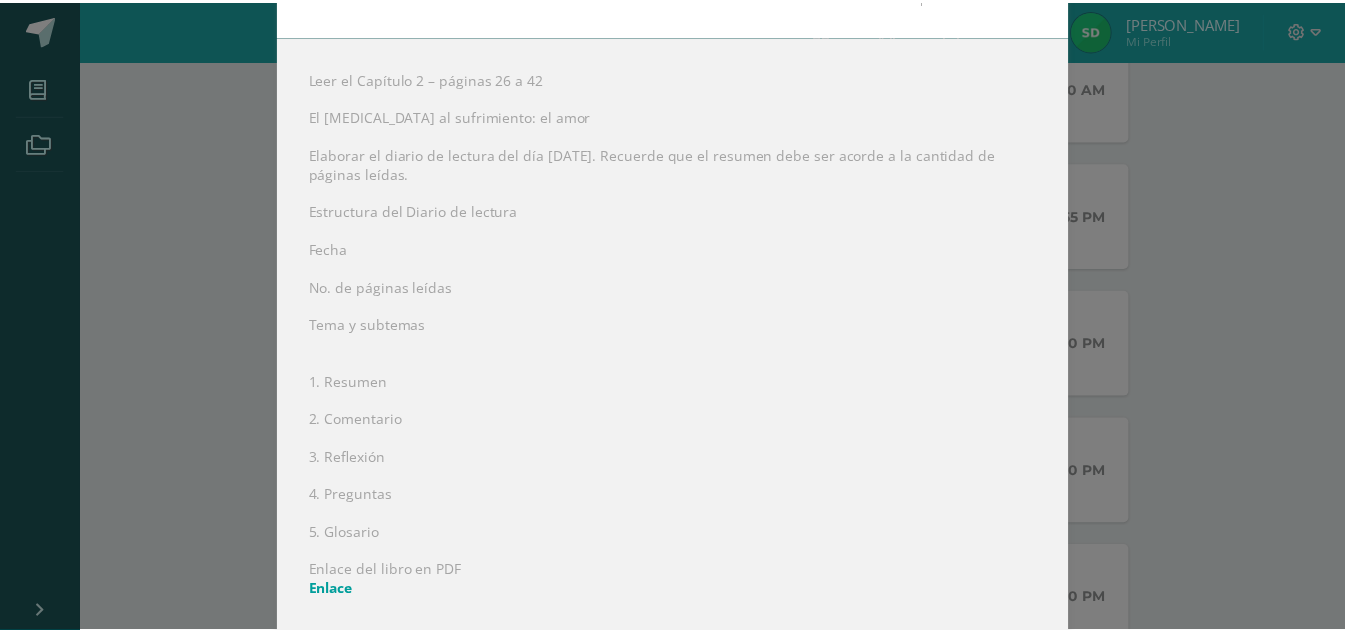 scroll, scrollTop: 0, scrollLeft: 0, axis: both 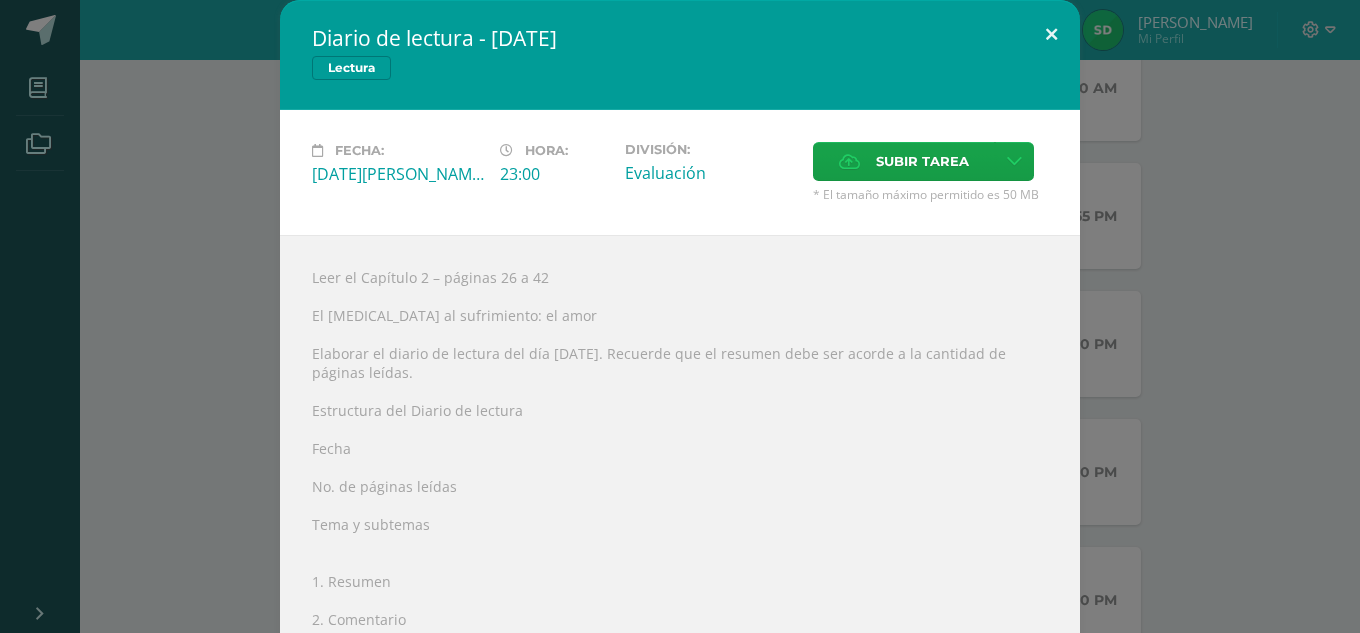 click at bounding box center [1051, 34] 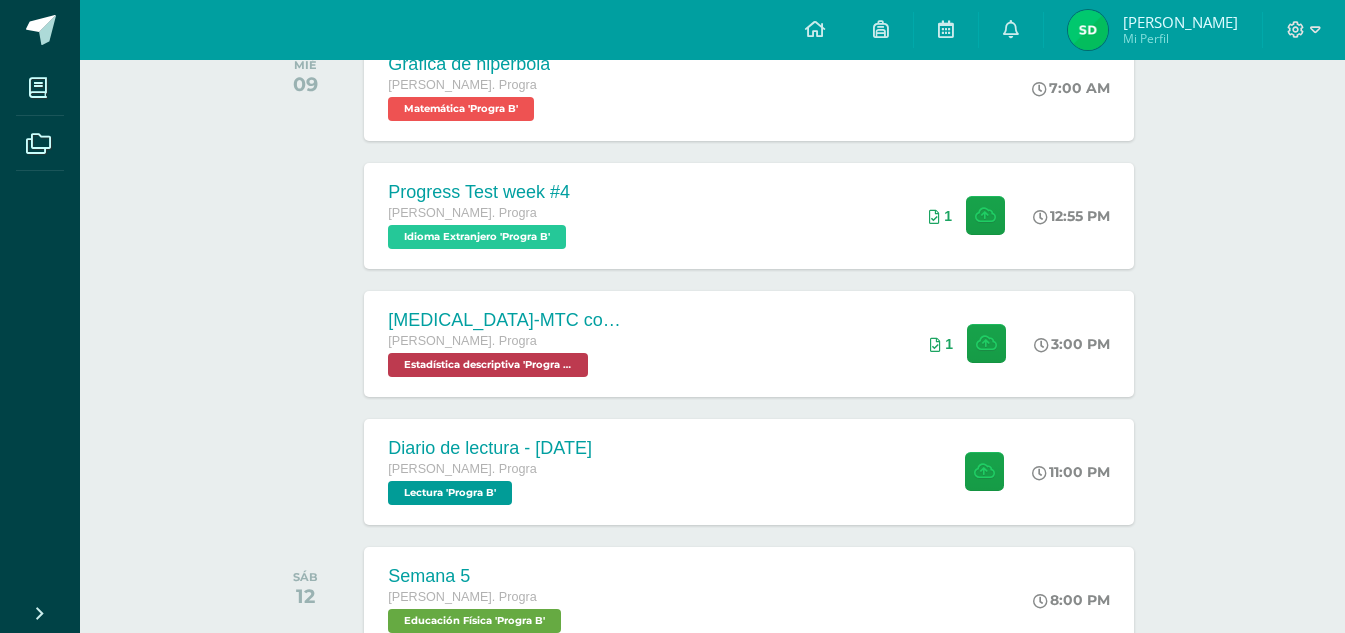 click on "Mi Perfil" at bounding box center (1180, 38) 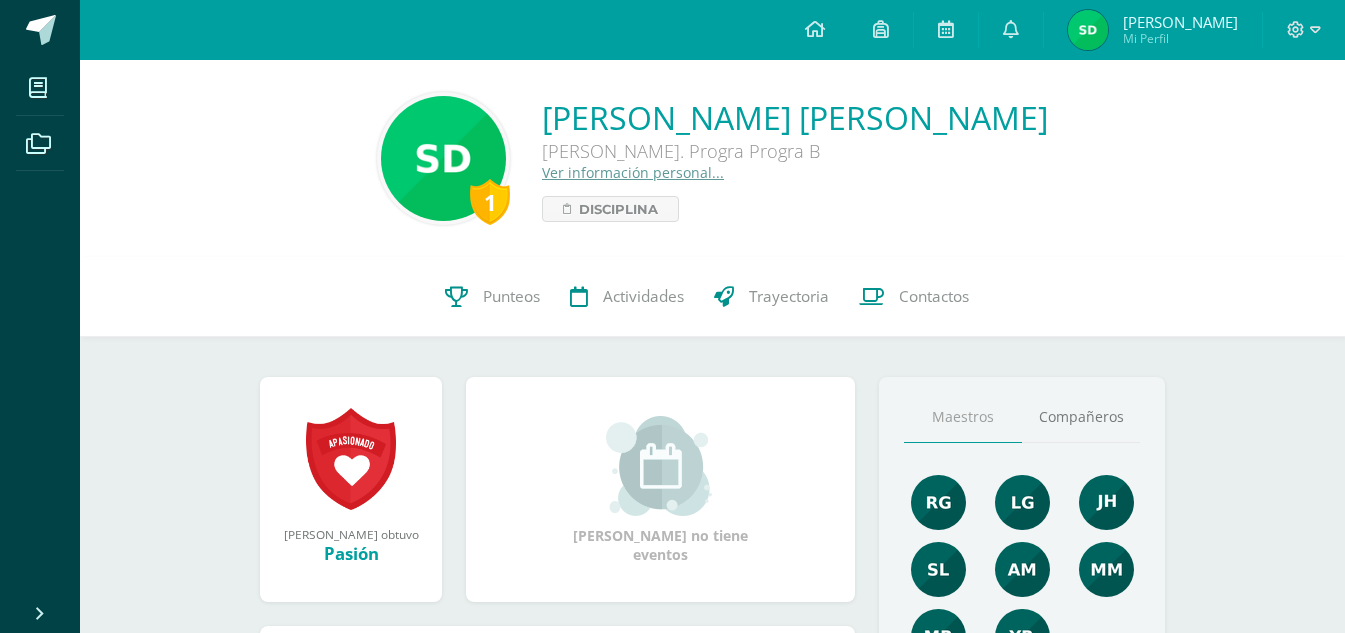 scroll, scrollTop: 0, scrollLeft: 0, axis: both 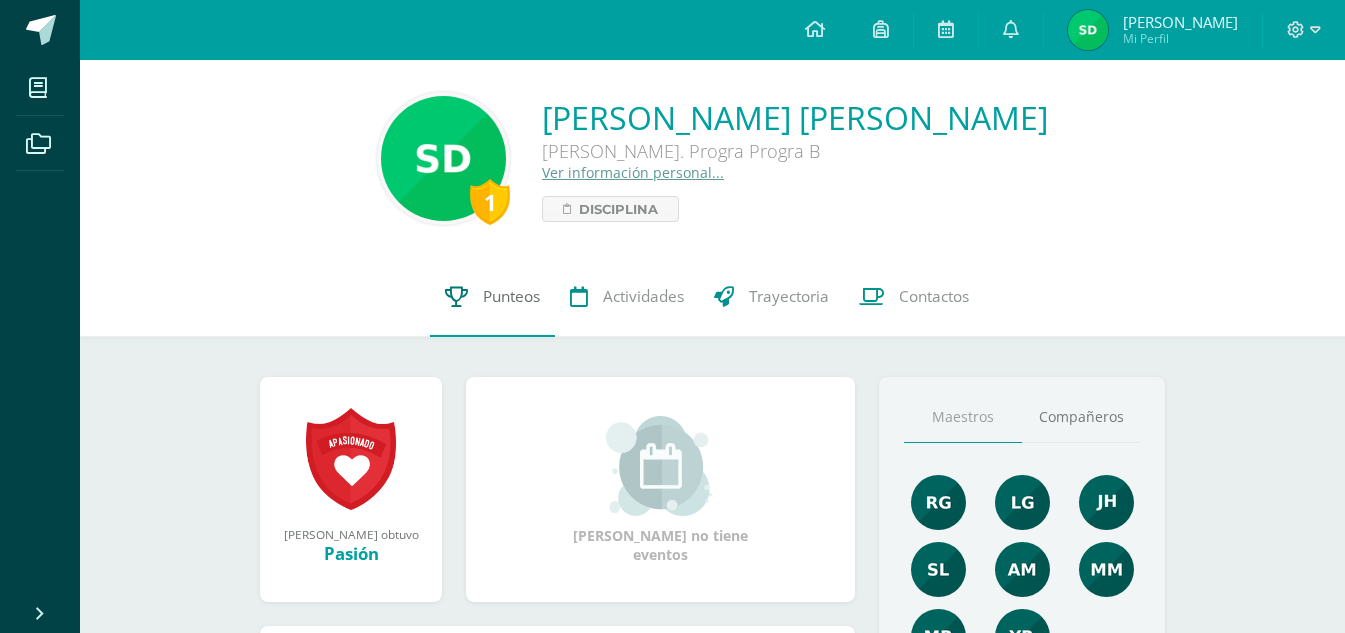 click on "Punteos" at bounding box center (511, 296) 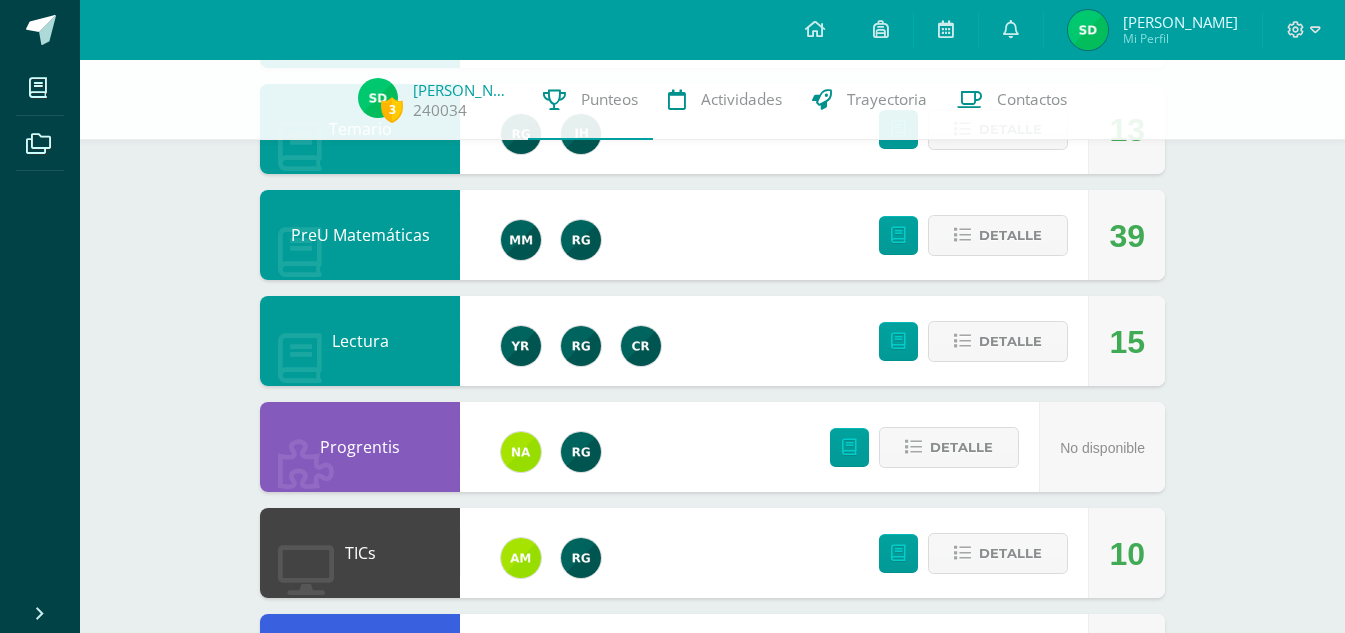 scroll, scrollTop: 655, scrollLeft: 0, axis: vertical 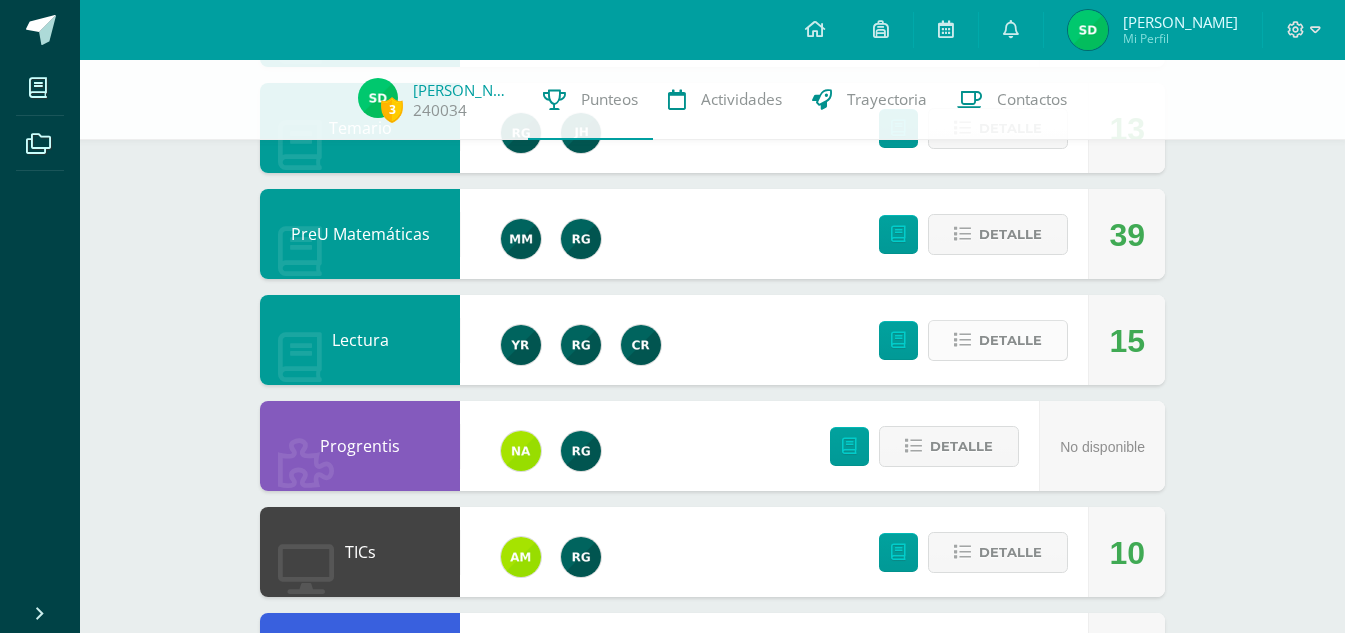 click on "Detalle" at bounding box center [998, 340] 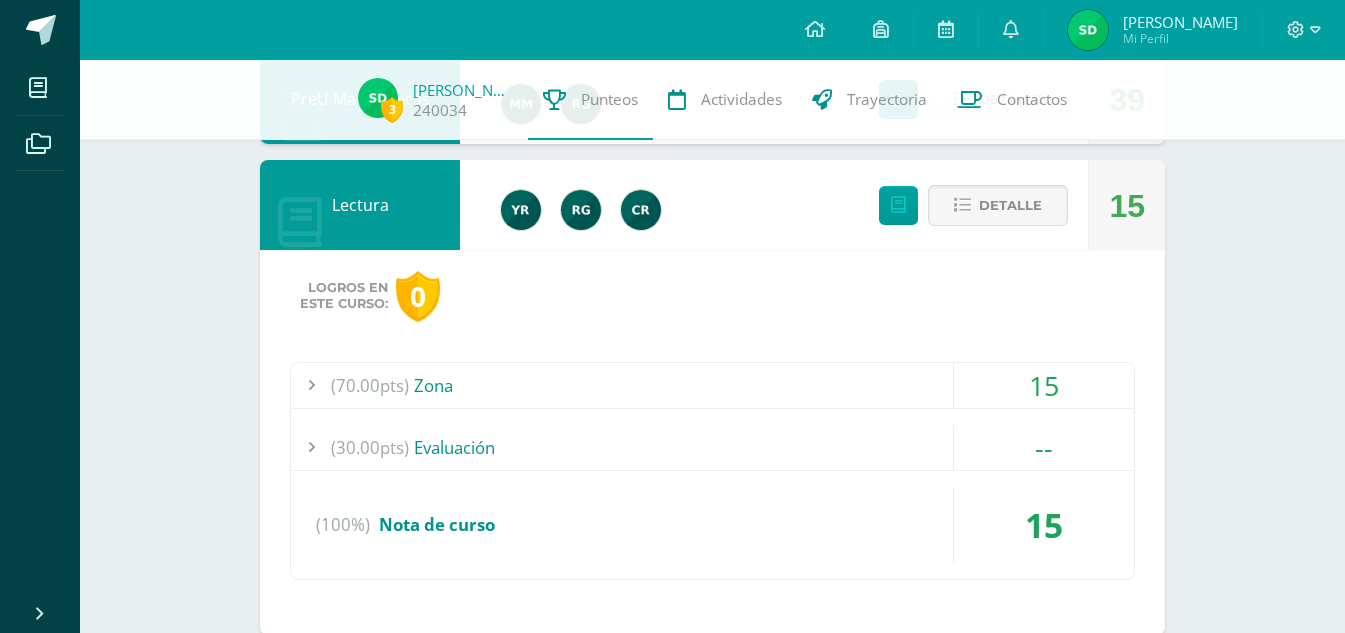 scroll, scrollTop: 793, scrollLeft: 0, axis: vertical 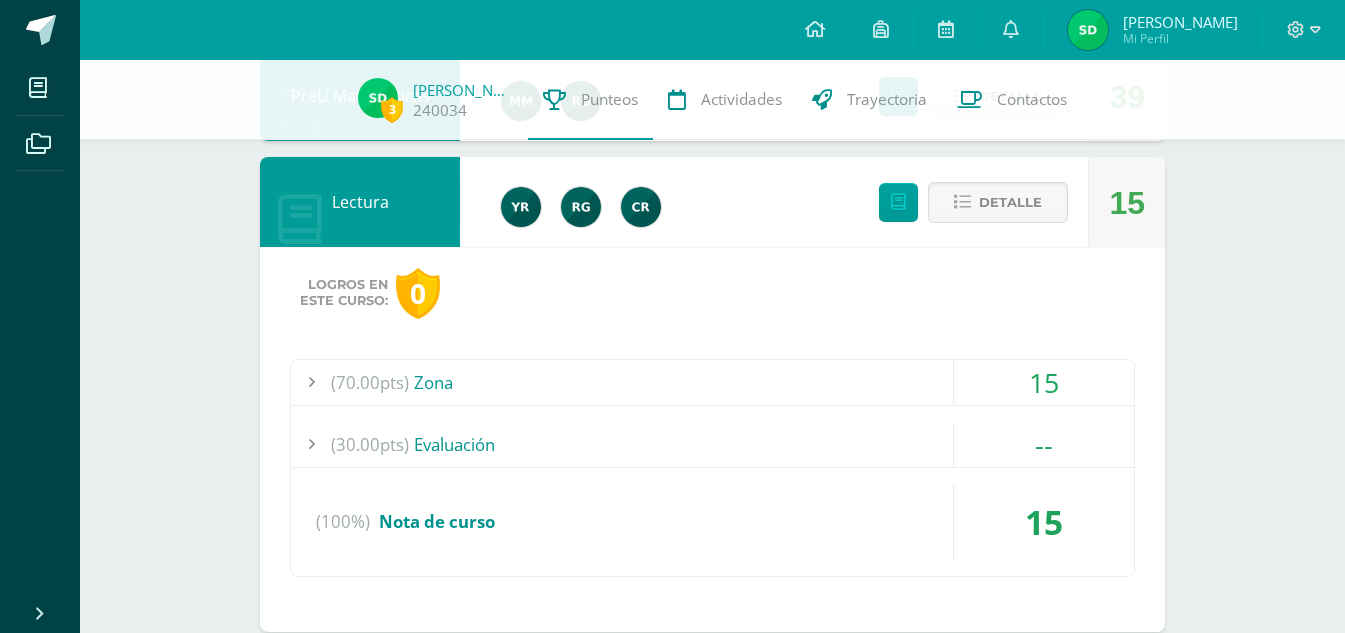 click on "(70.00pts)
Zona" at bounding box center [712, 382] 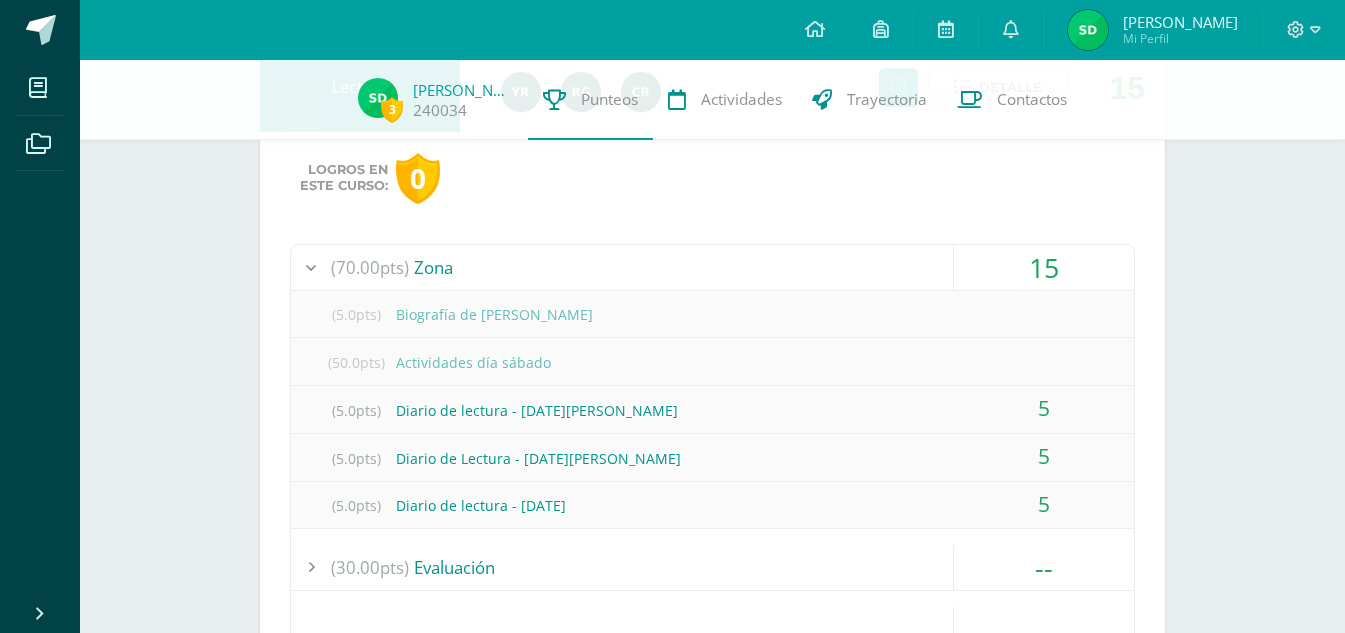 scroll, scrollTop: 907, scrollLeft: 0, axis: vertical 